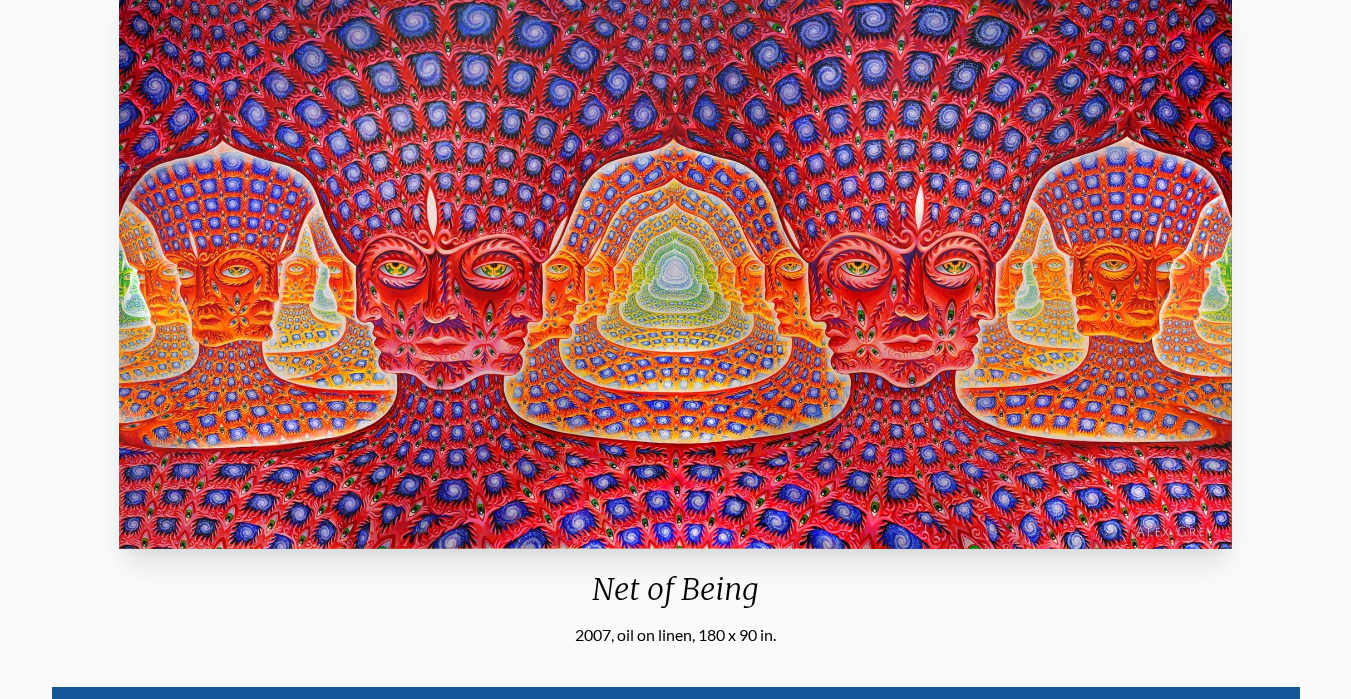 scroll, scrollTop: 100, scrollLeft: 0, axis: vertical 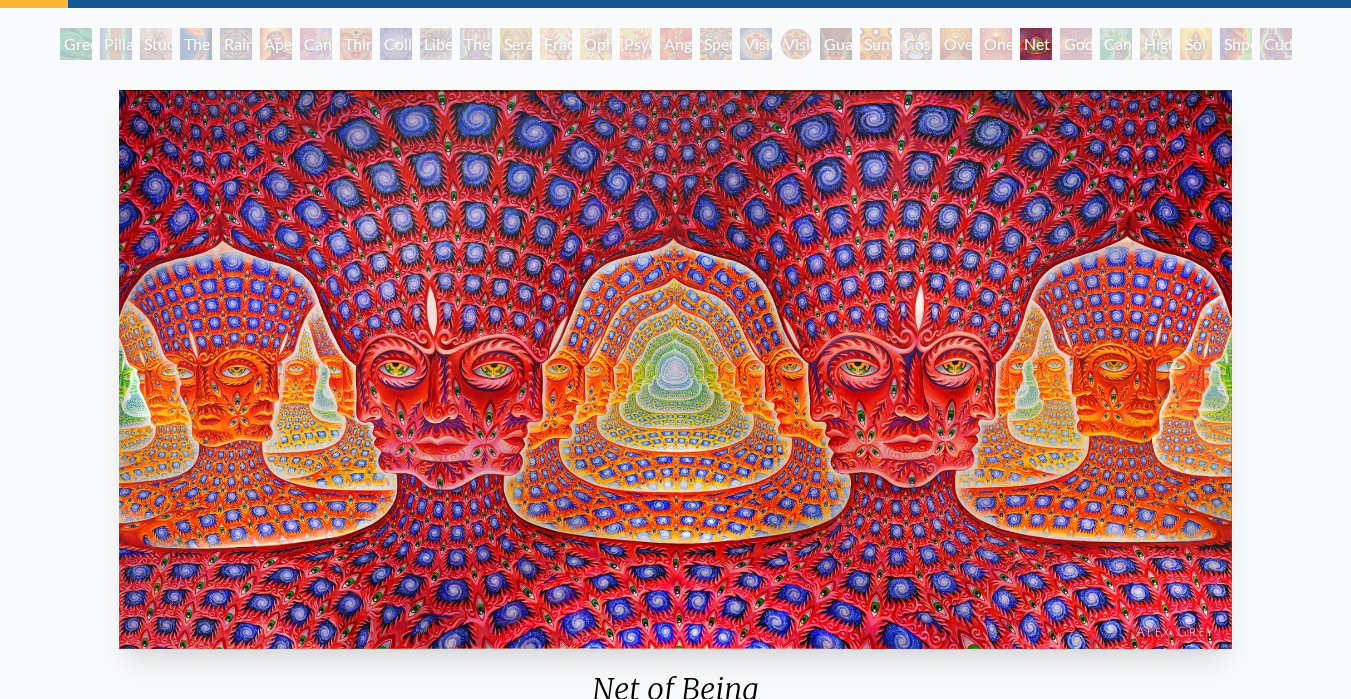 click on "Green Hand" at bounding box center [76, 44] 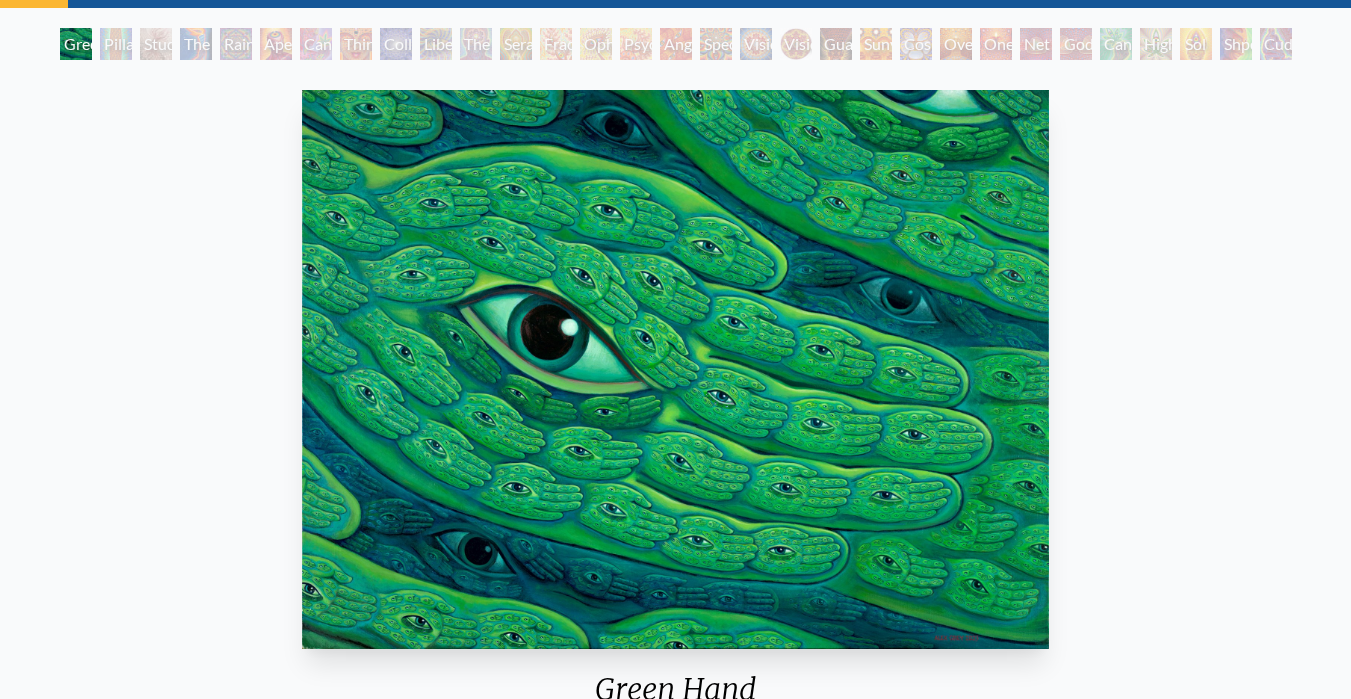 click on "Pillar of Awareness" at bounding box center [116, 44] 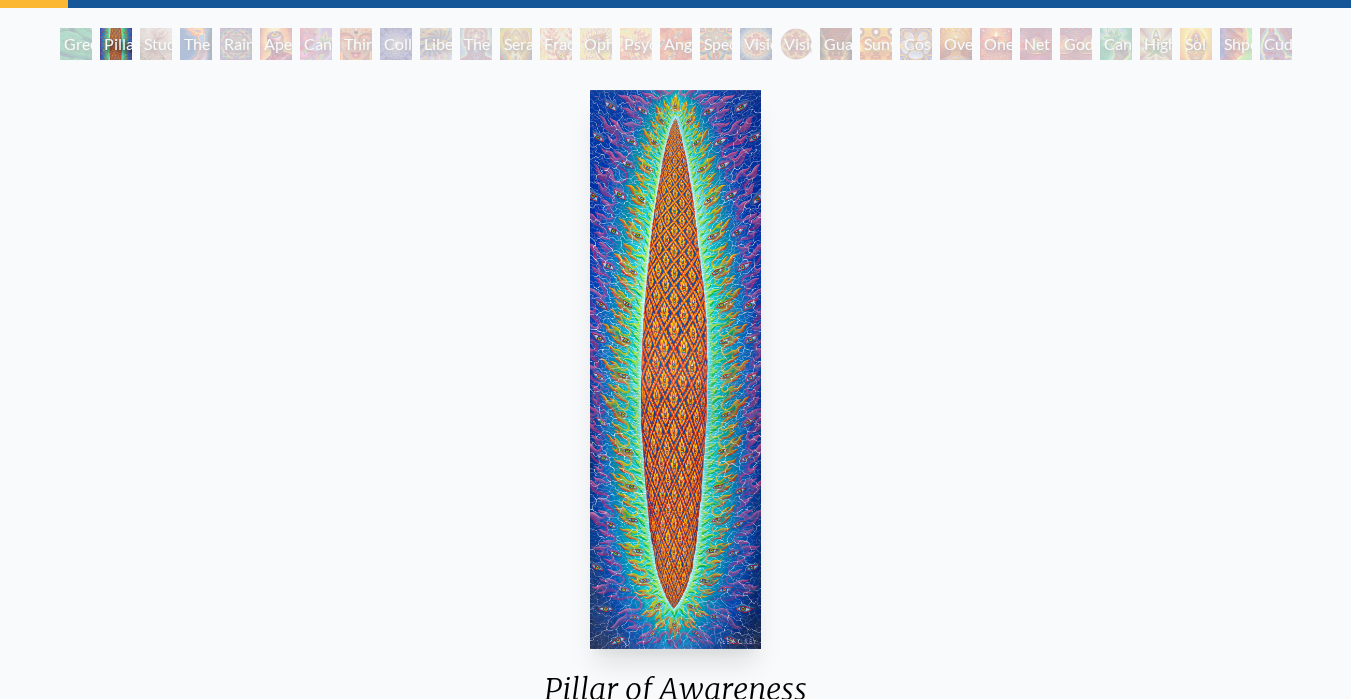 click on "Study for the Great Turn" at bounding box center [156, 44] 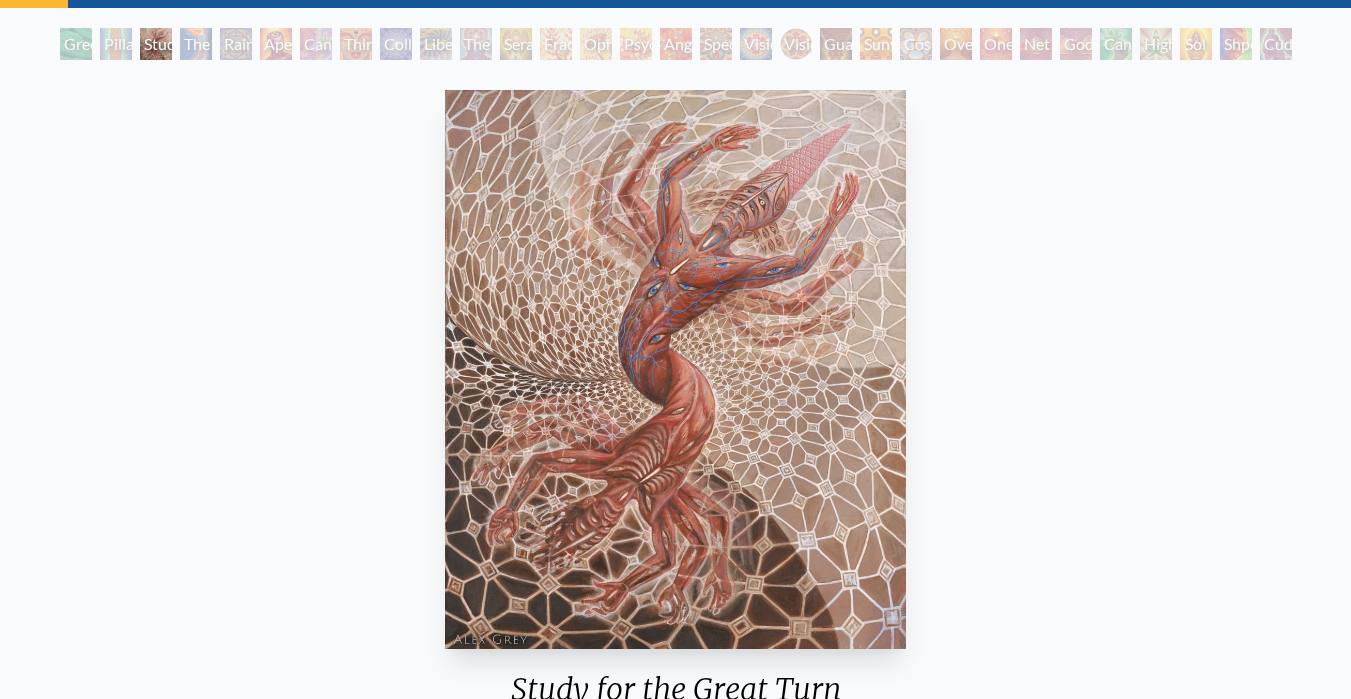 scroll, scrollTop: 200, scrollLeft: 0, axis: vertical 